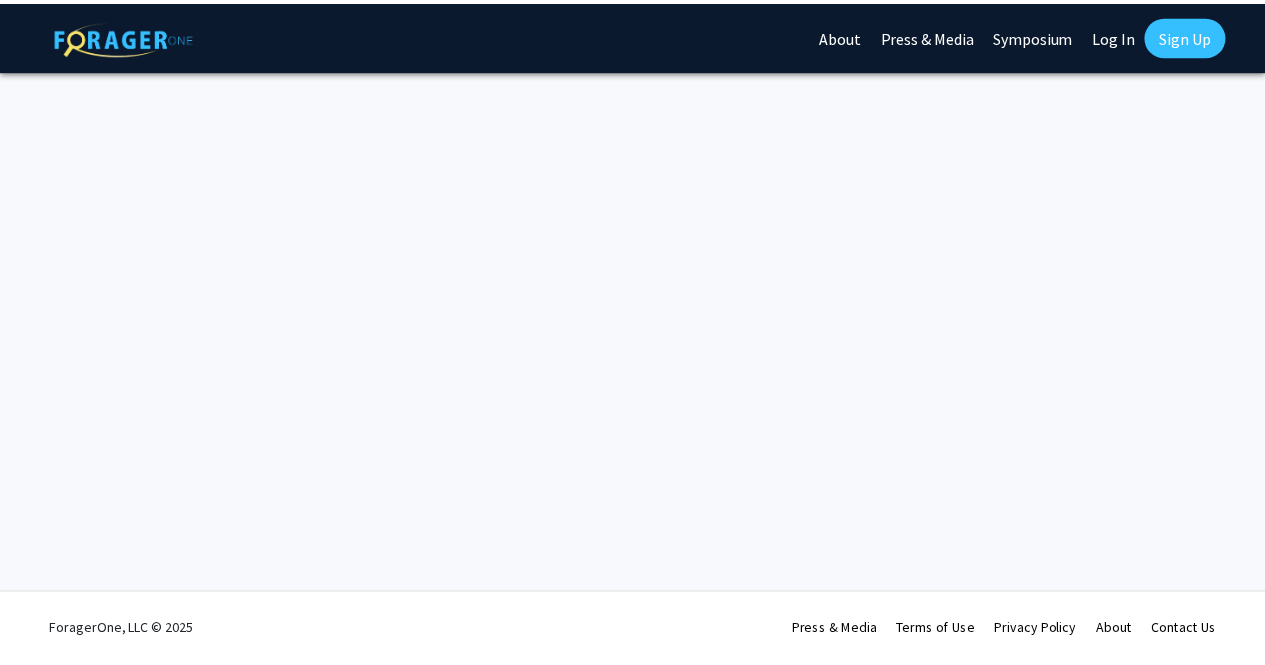 scroll, scrollTop: 0, scrollLeft: 0, axis: both 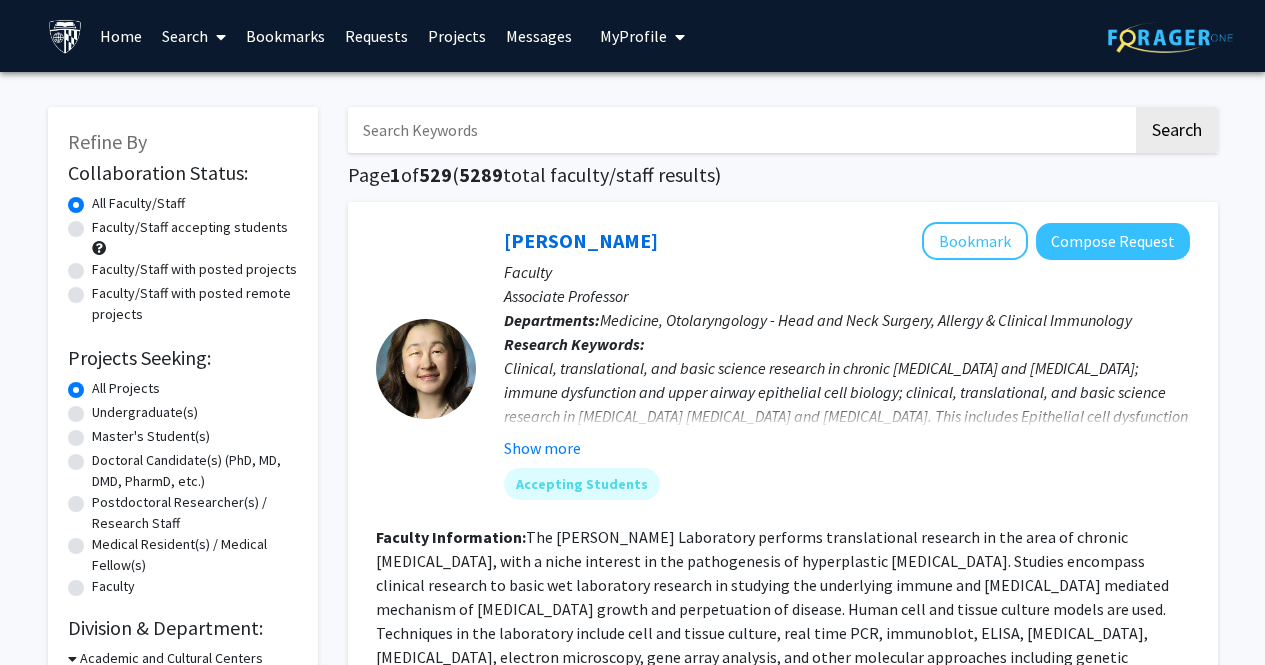 click at bounding box center [740, 130] 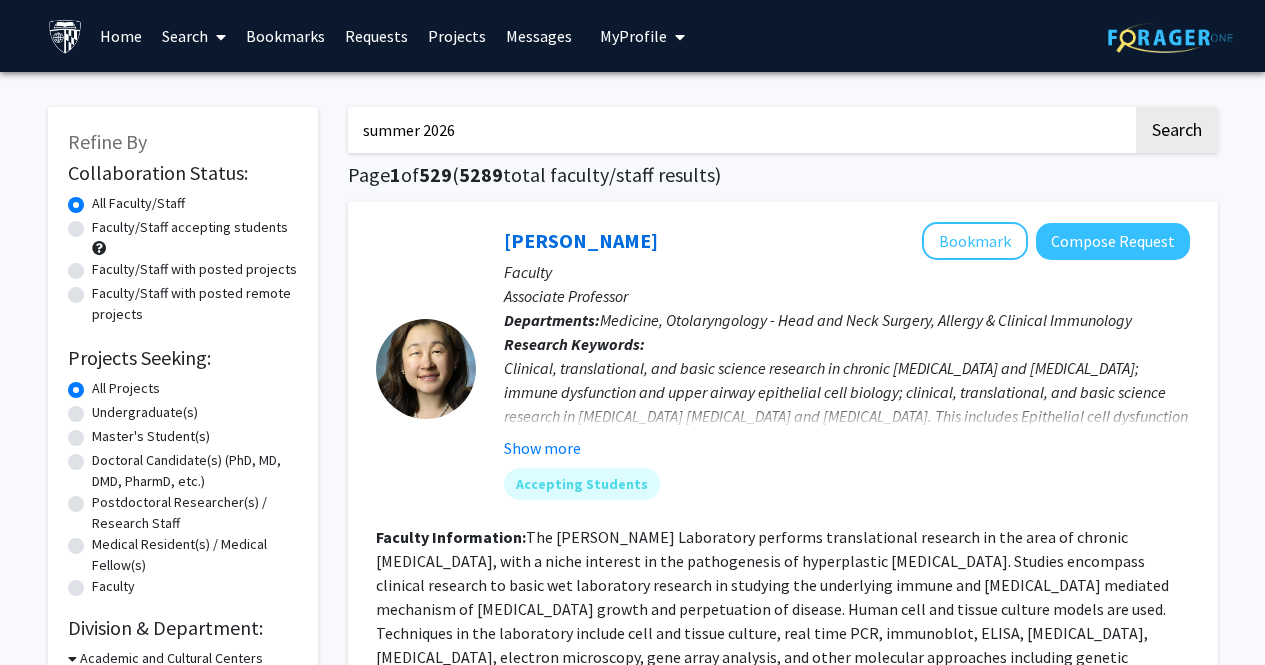 click on "Search" 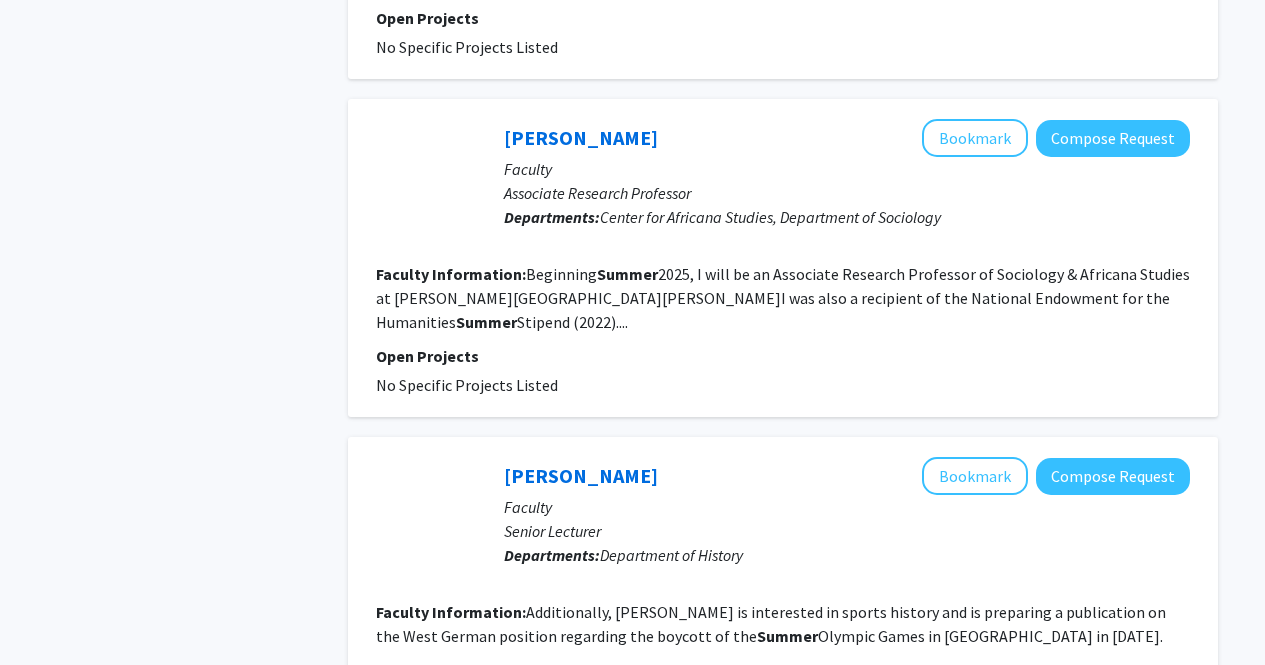 scroll, scrollTop: 2419, scrollLeft: 0, axis: vertical 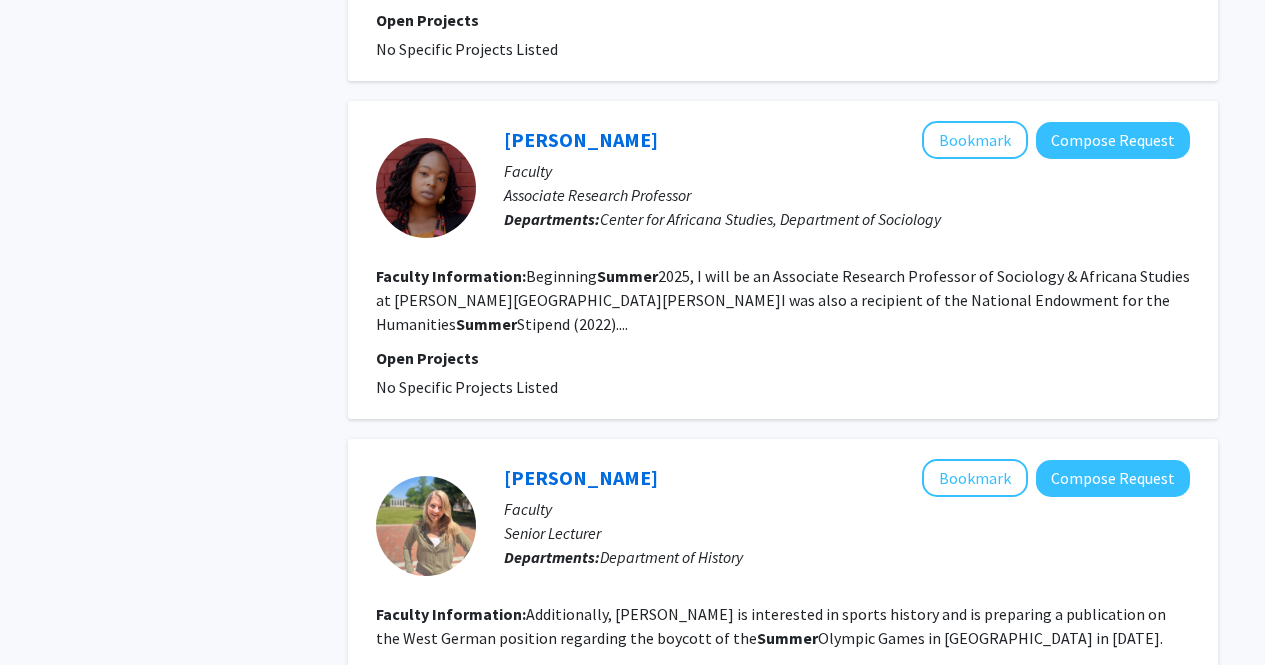 click on "Beginning  Summer  2025, I will be an Associate Research Professor of  Sociology & Africana Studies at [PERSON_NAME][GEOGRAPHIC_DATA][PERSON_NAME]I was also a recipient of the National Endowment for the Humanities  Summer  Stipend (2022)...." 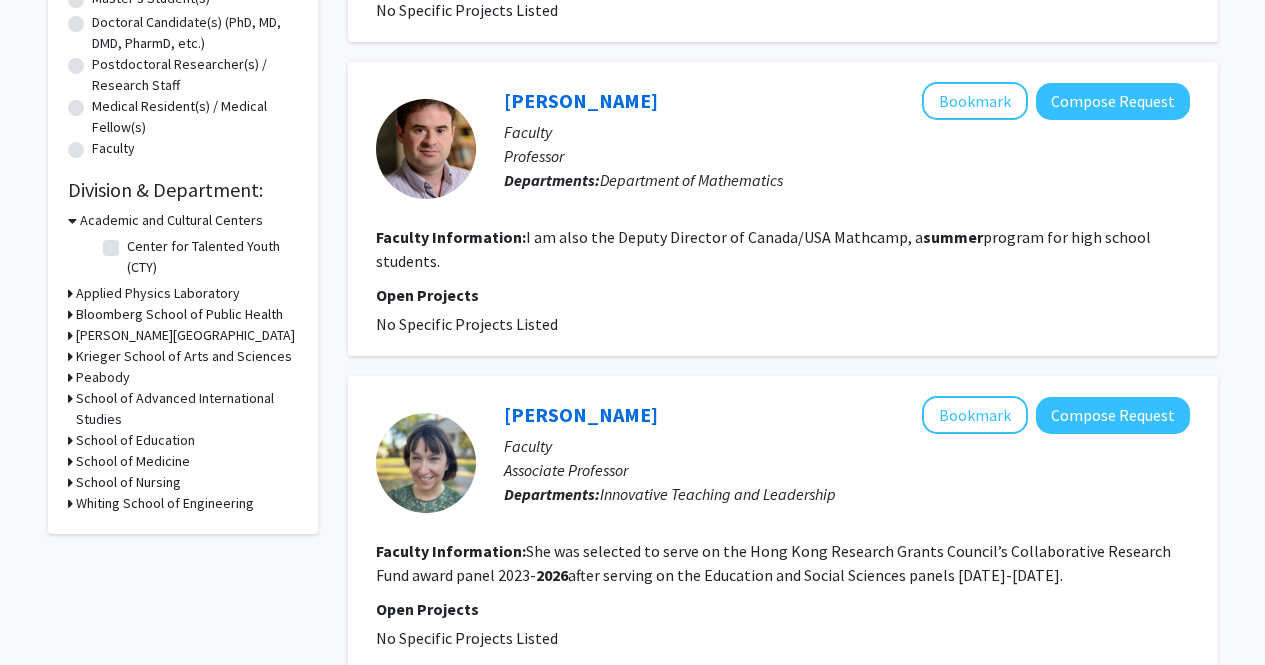 scroll, scrollTop: 0, scrollLeft: 0, axis: both 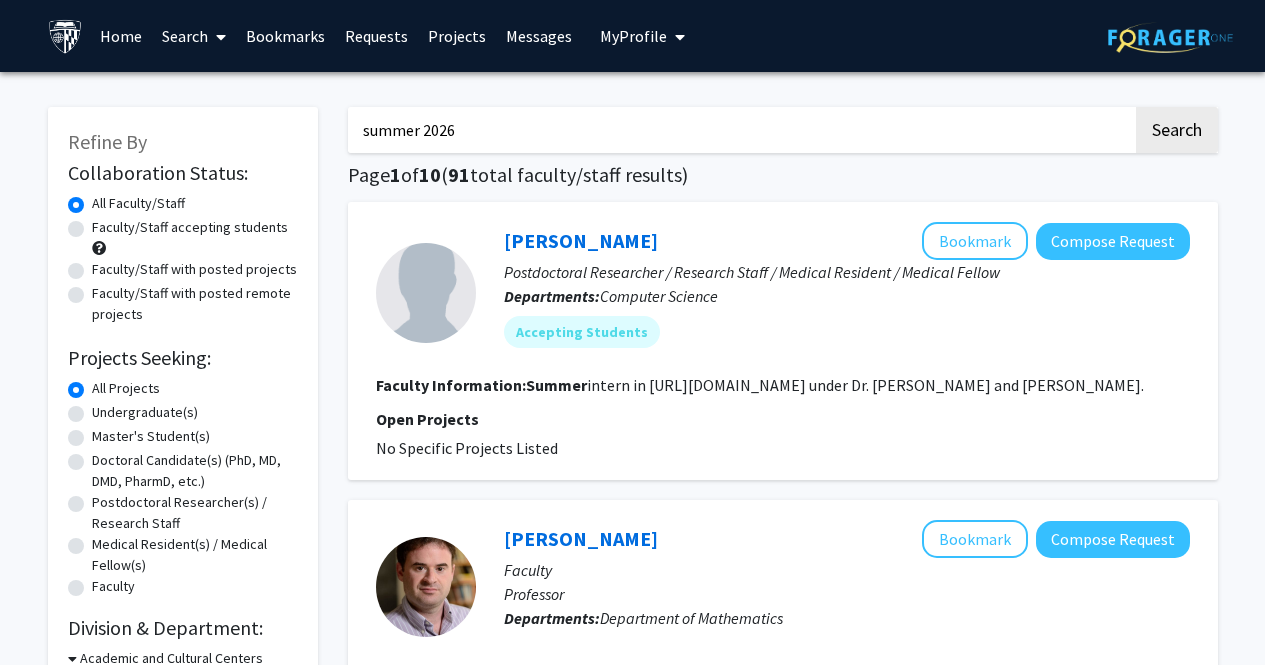 click on "summer 2026" at bounding box center (740, 130) 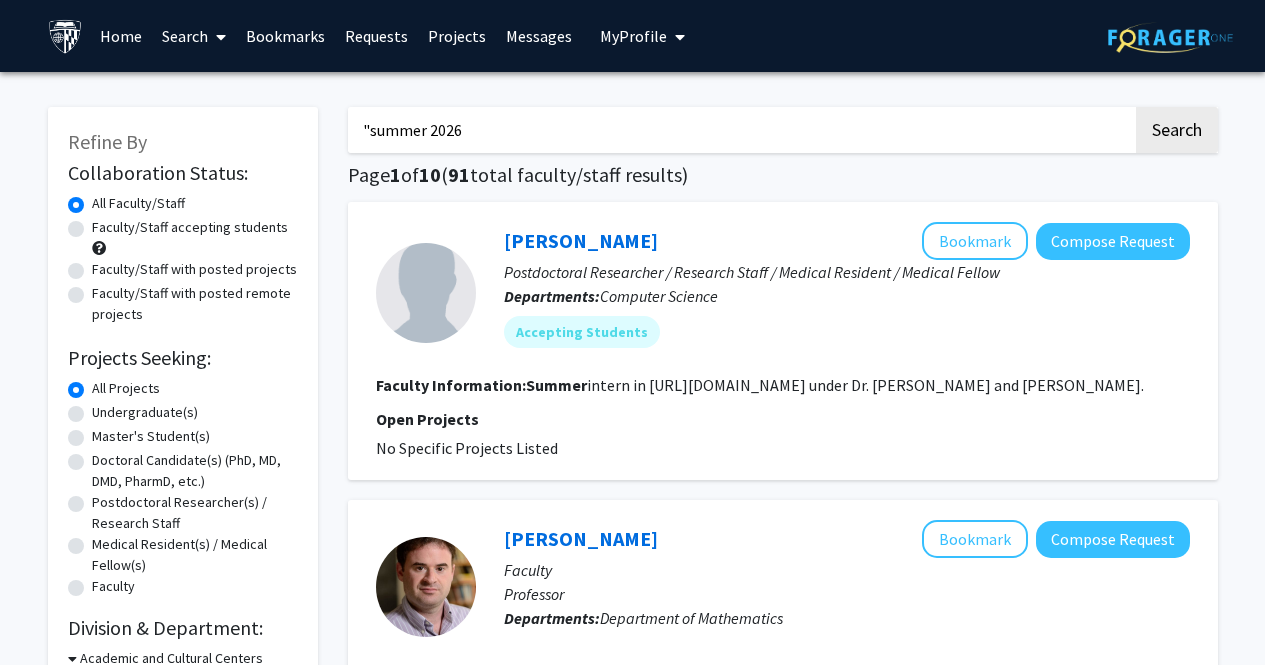 click on ""summer 2026" at bounding box center [740, 130] 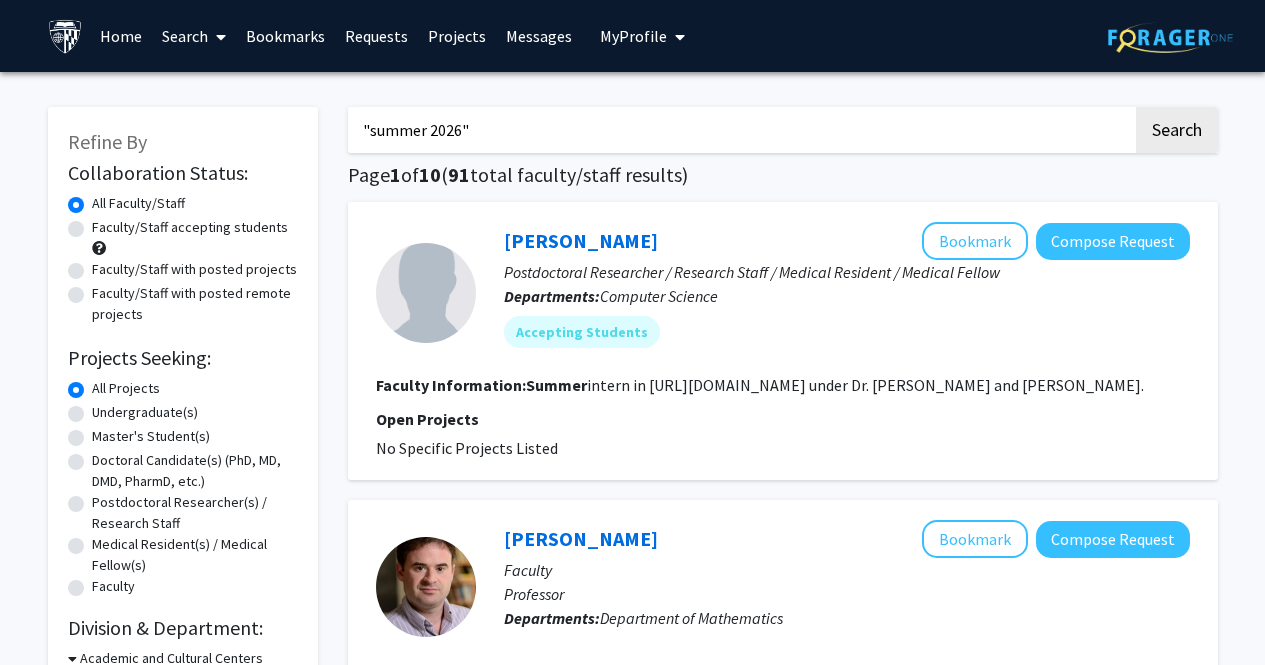 click on "Search" 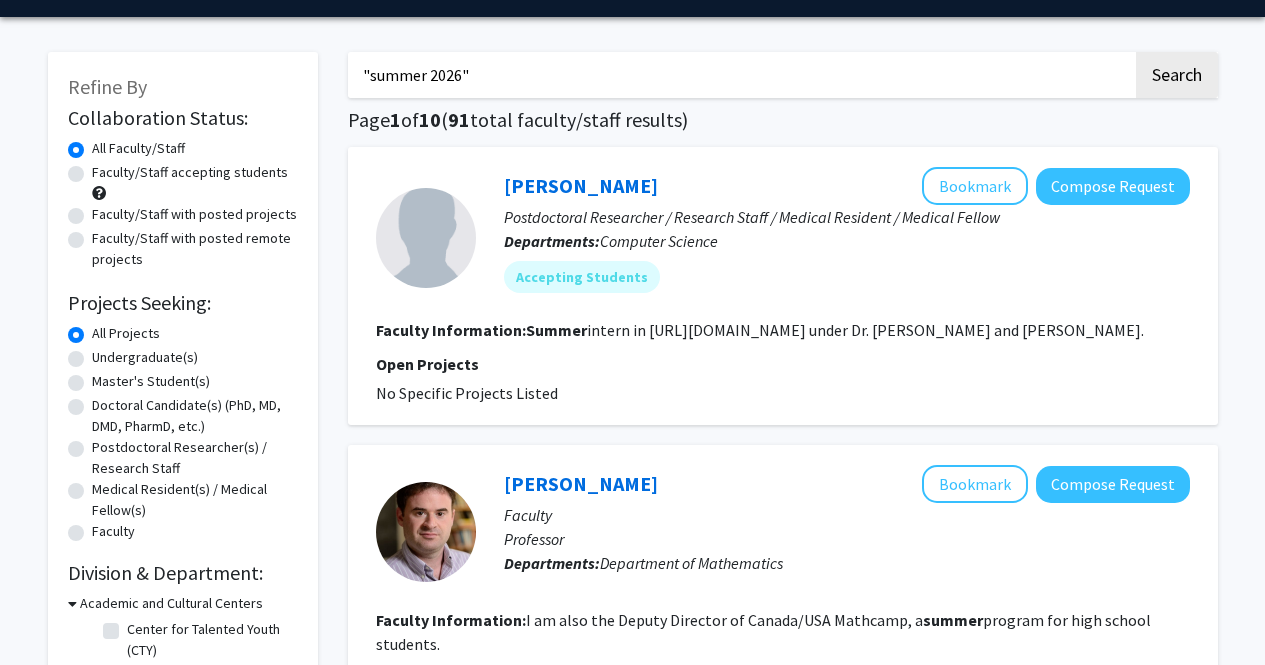 scroll, scrollTop: 0, scrollLeft: 0, axis: both 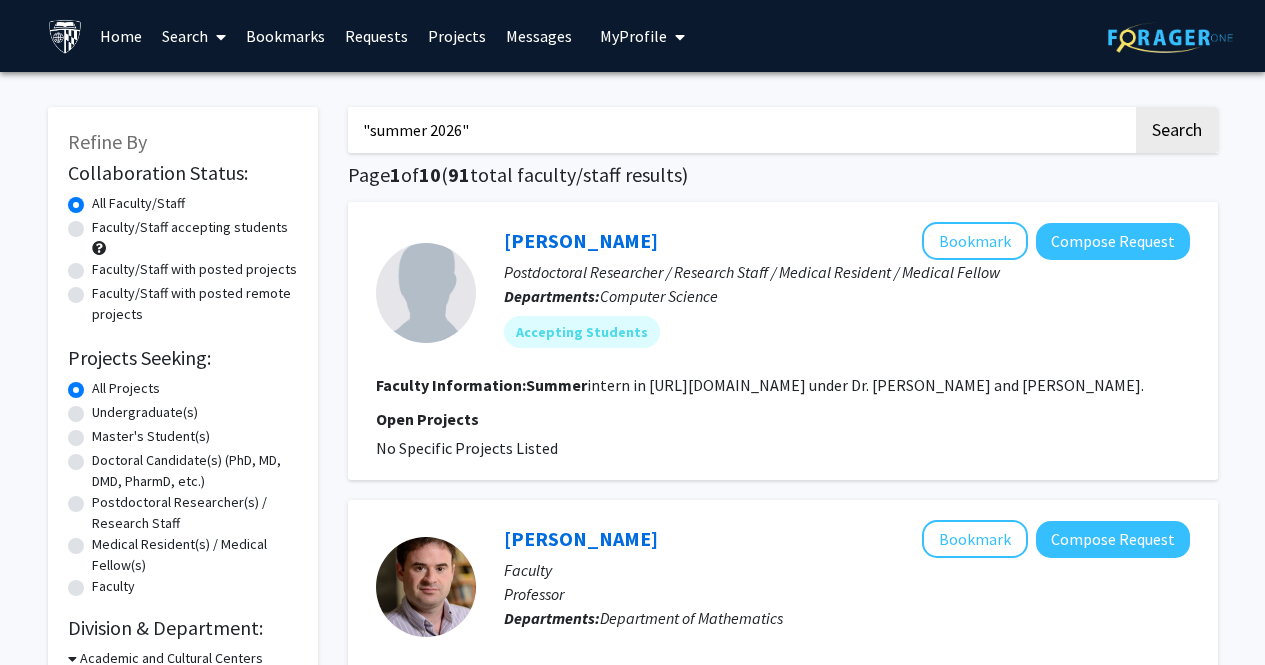 click on ""summer 2026"" at bounding box center (740, 130) 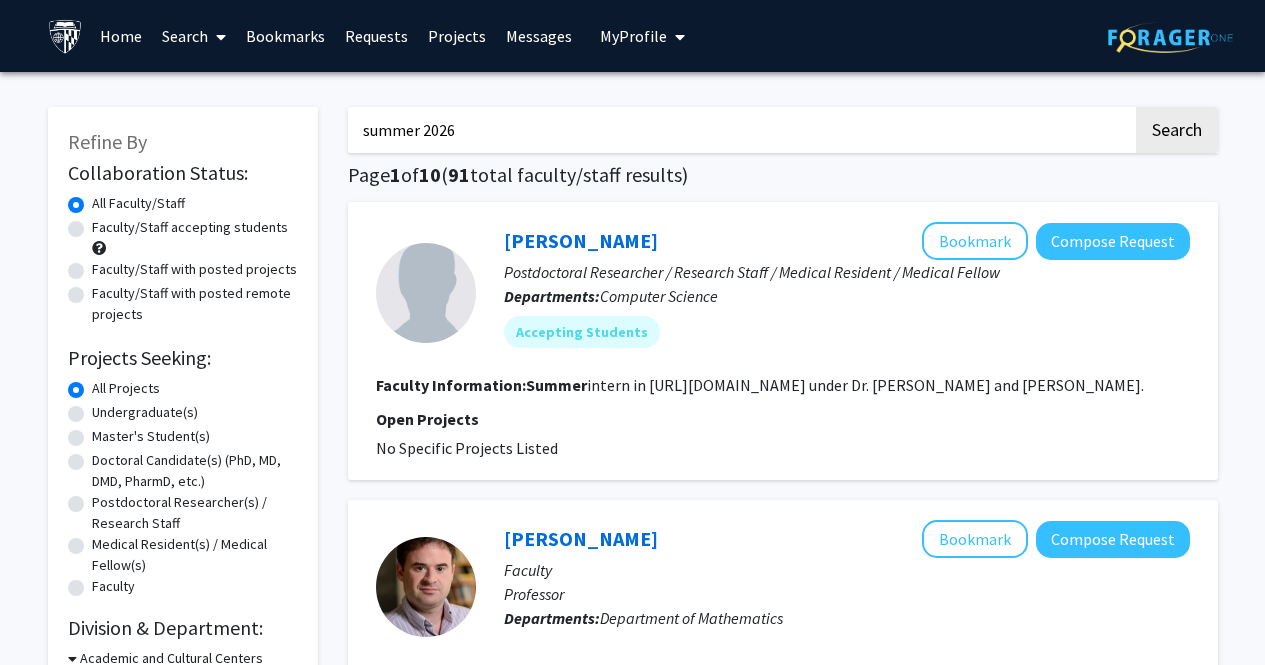 click on "Search" 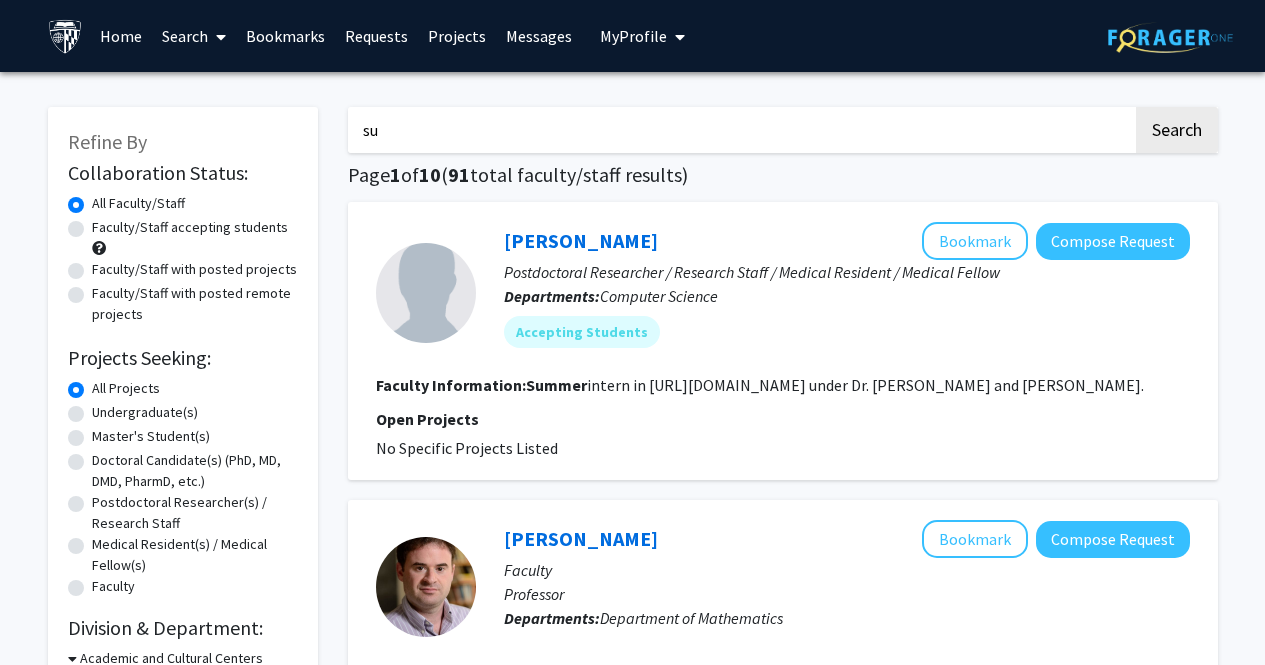 type on "s" 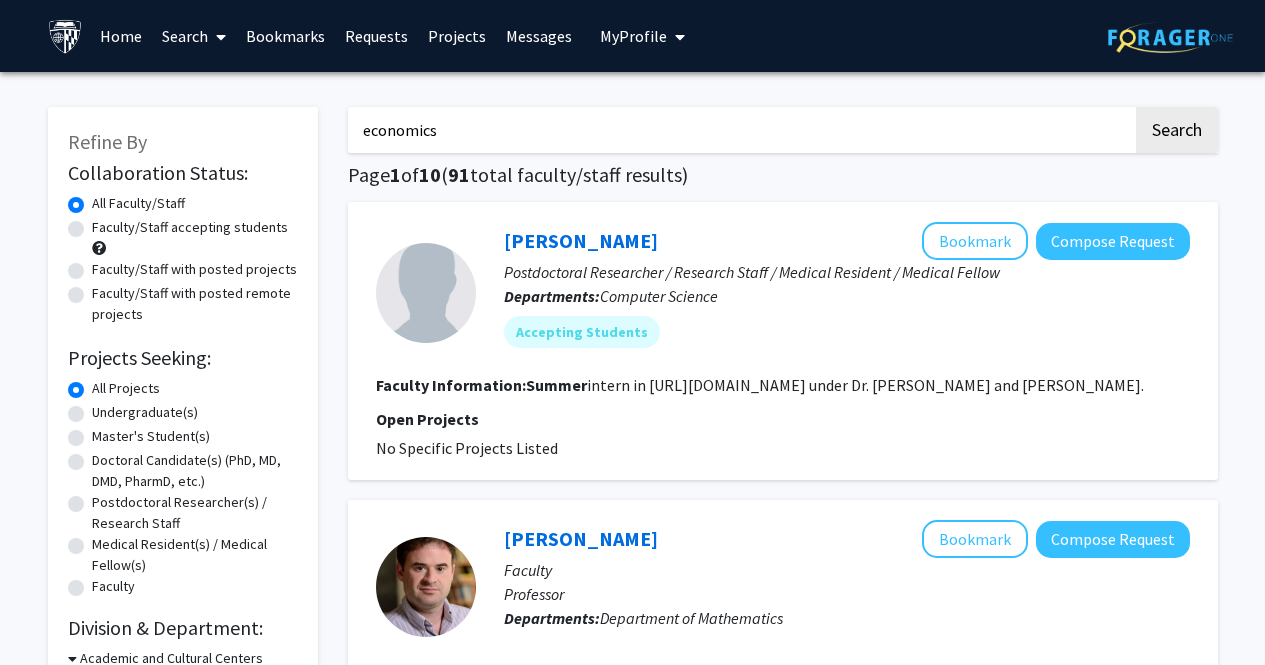 type on "economics" 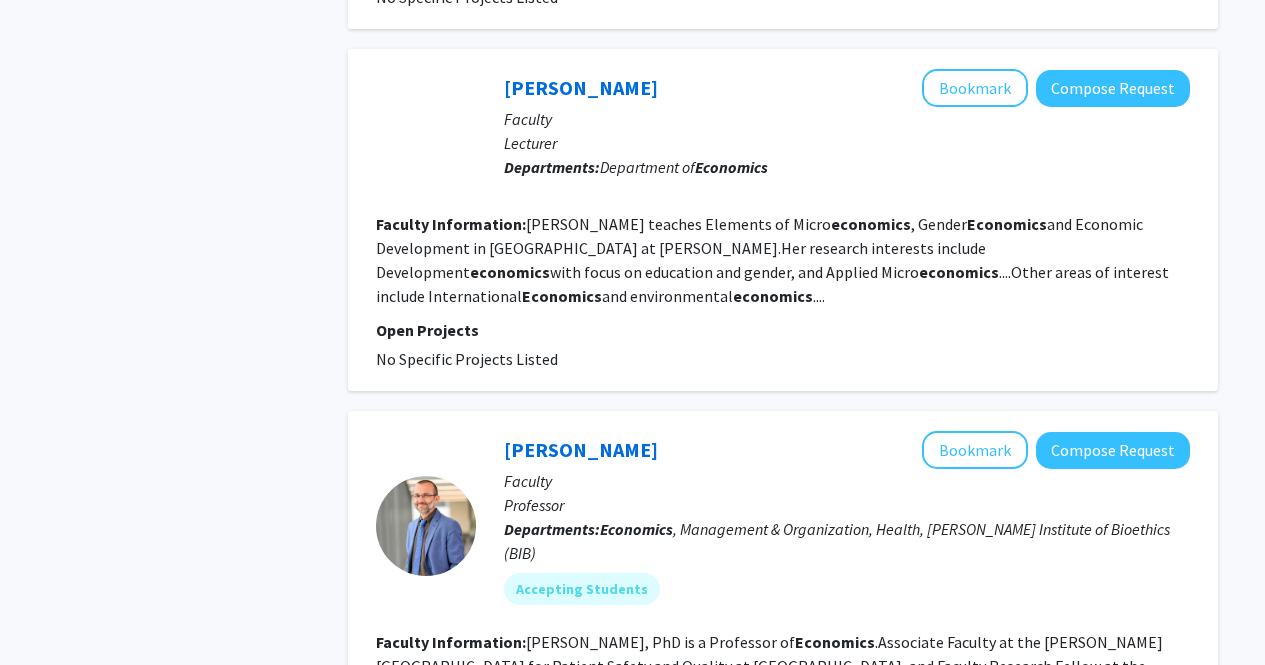 scroll, scrollTop: 1057, scrollLeft: 0, axis: vertical 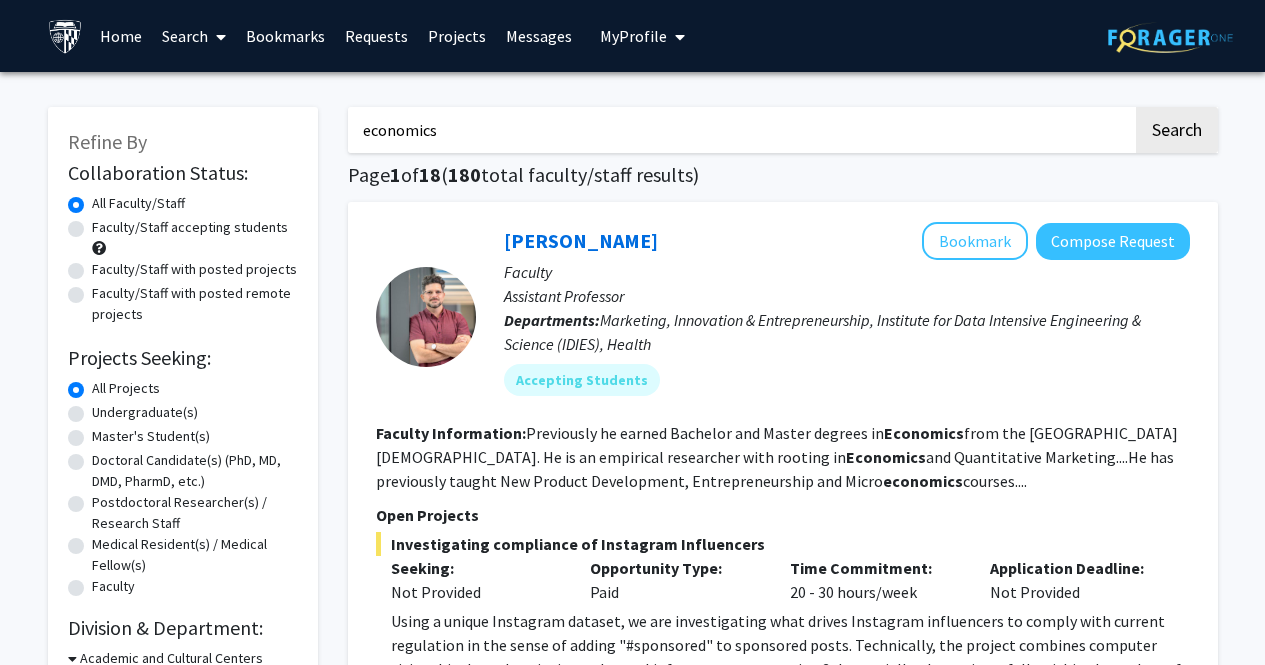 click on "Home" at bounding box center (121, 36) 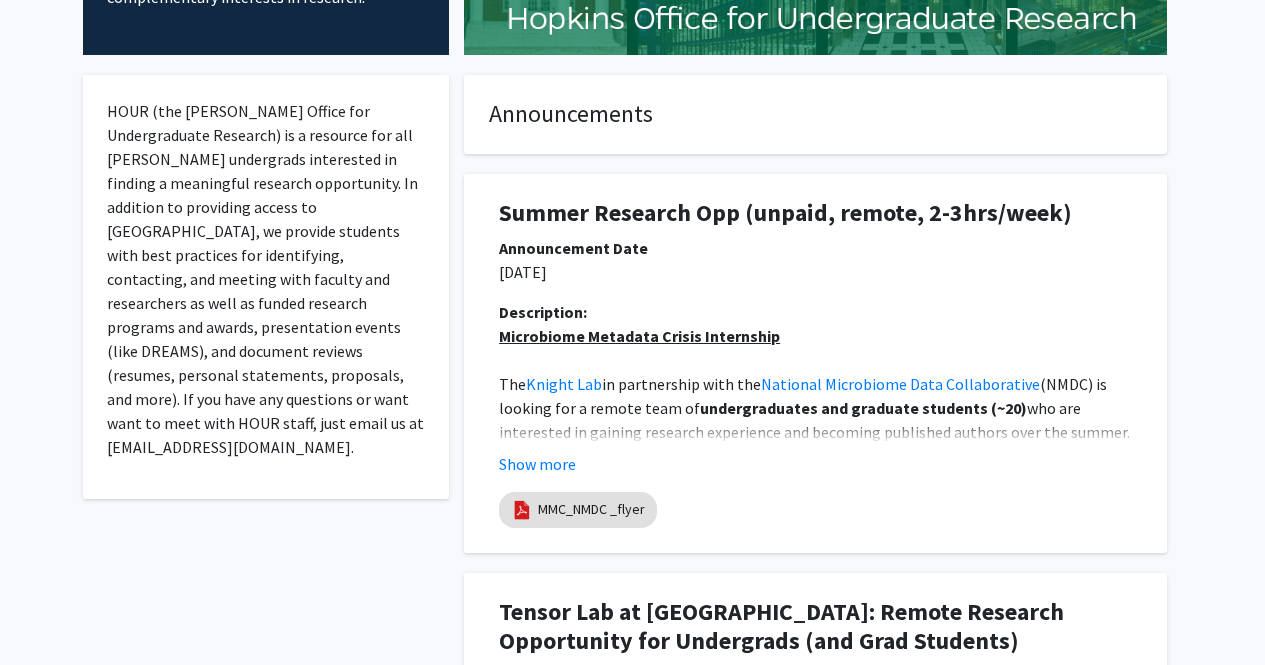 scroll, scrollTop: 323, scrollLeft: 0, axis: vertical 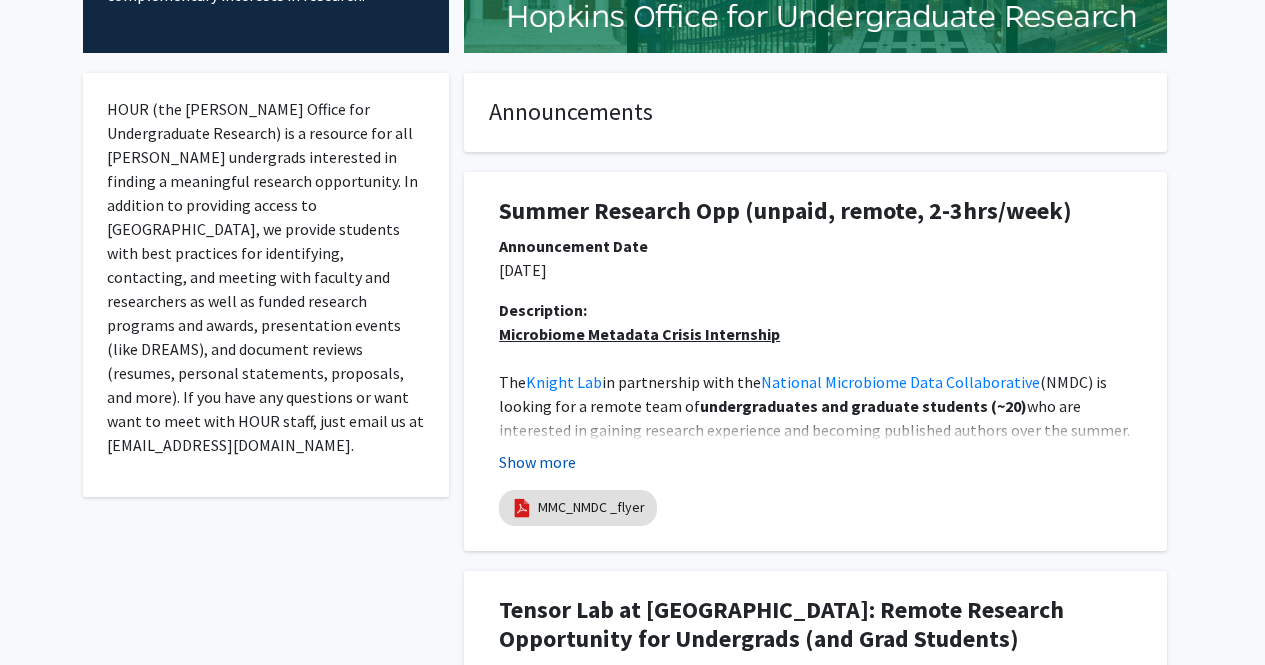 click on "Show more" 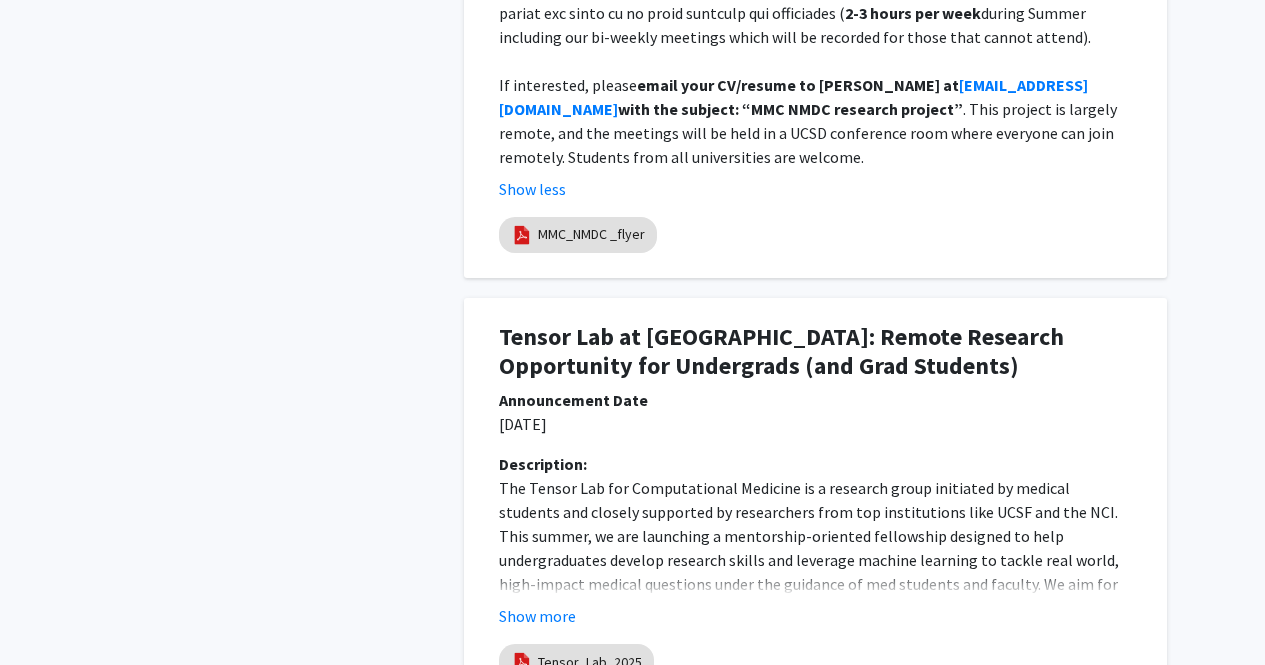 scroll, scrollTop: 1461, scrollLeft: 0, axis: vertical 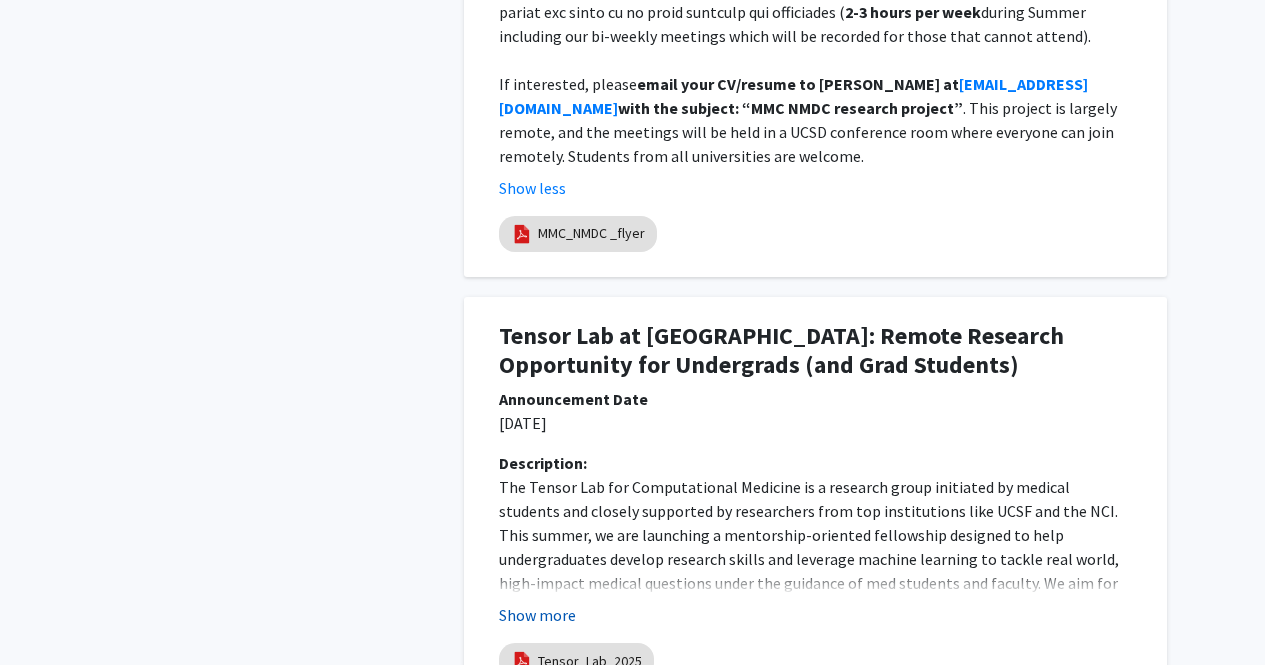 click on "Show more" 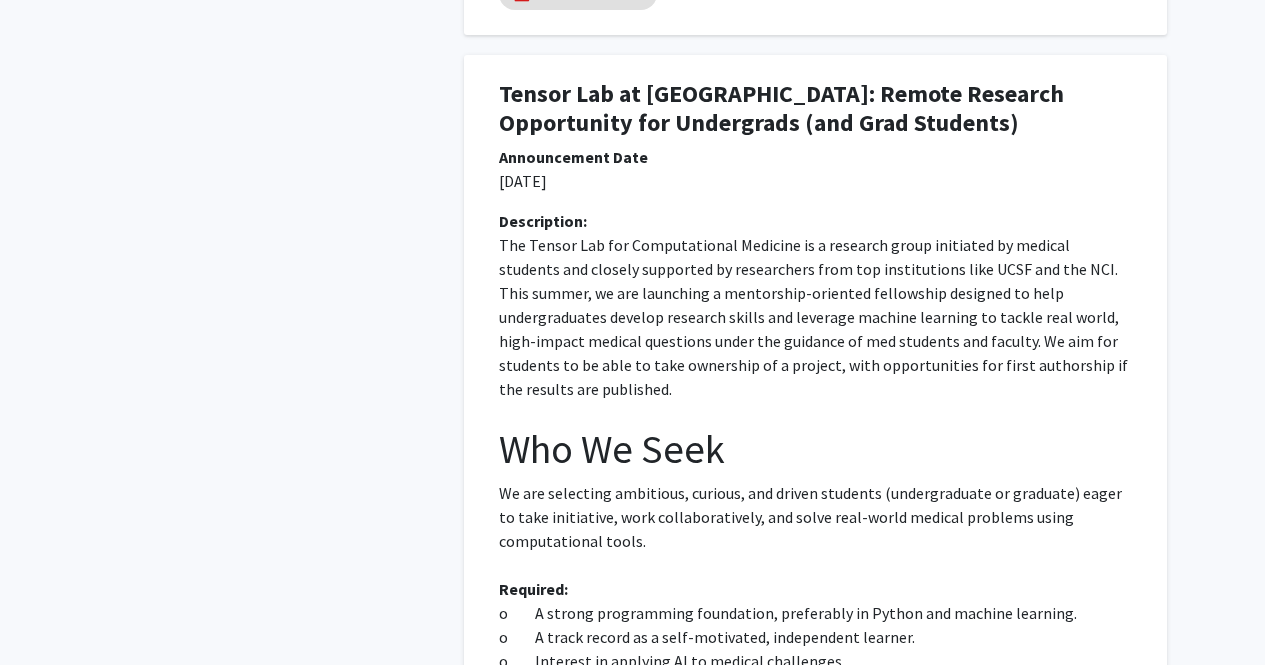 scroll, scrollTop: 1704, scrollLeft: 0, axis: vertical 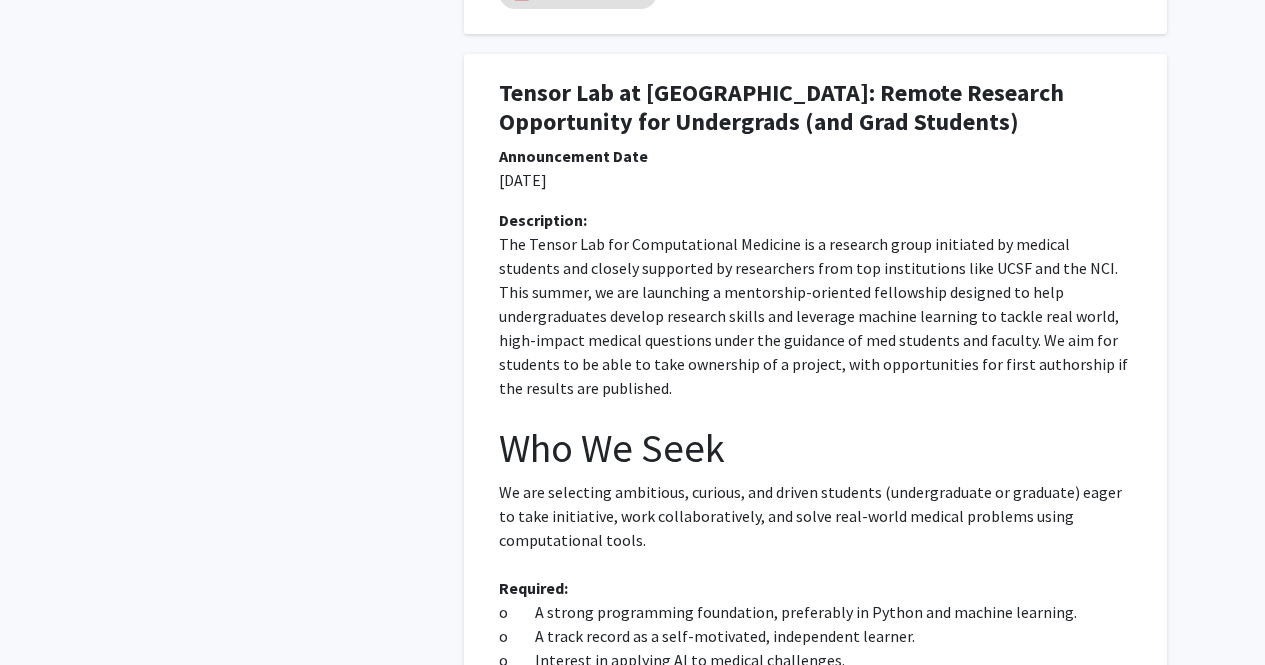 click on "o         A track record as a self-motivated, independent learner." 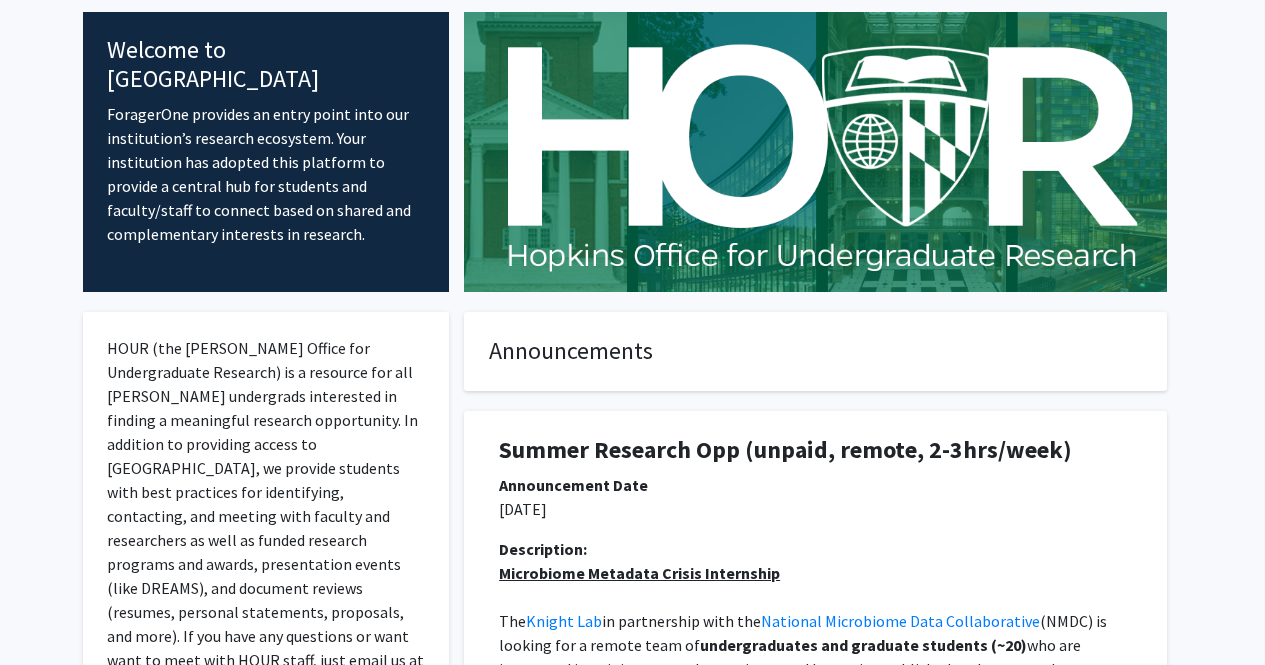 scroll, scrollTop: 0, scrollLeft: 0, axis: both 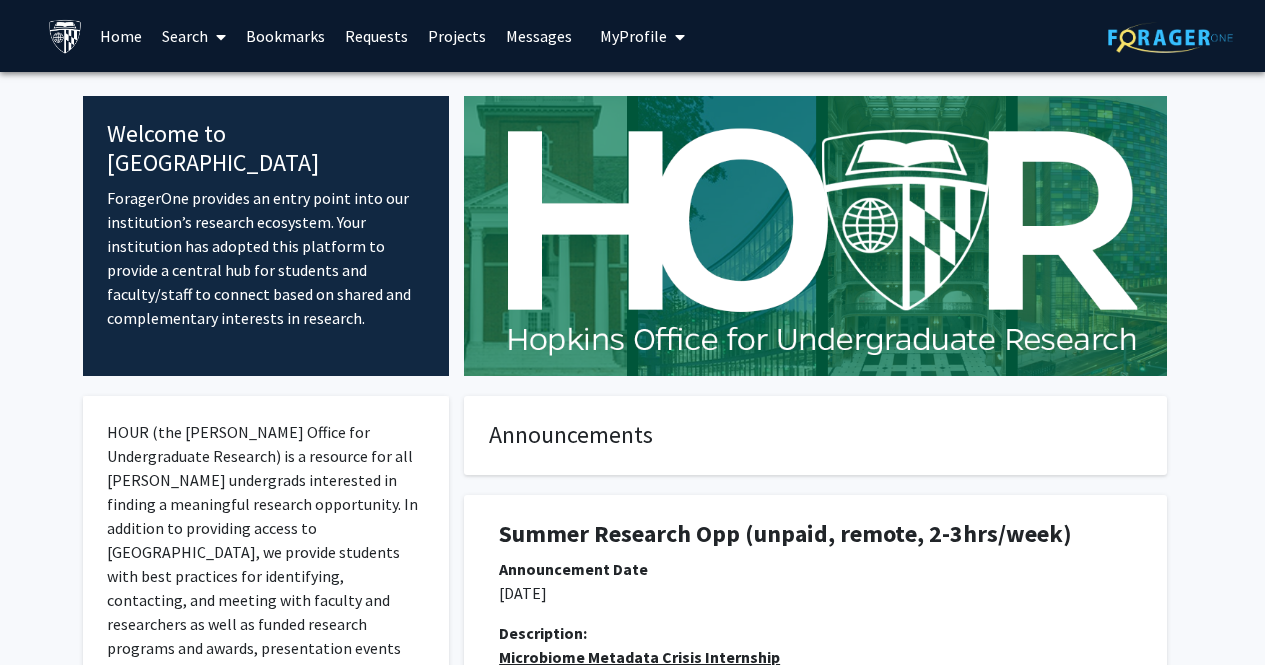 click on "My   Profile" at bounding box center [642, 36] 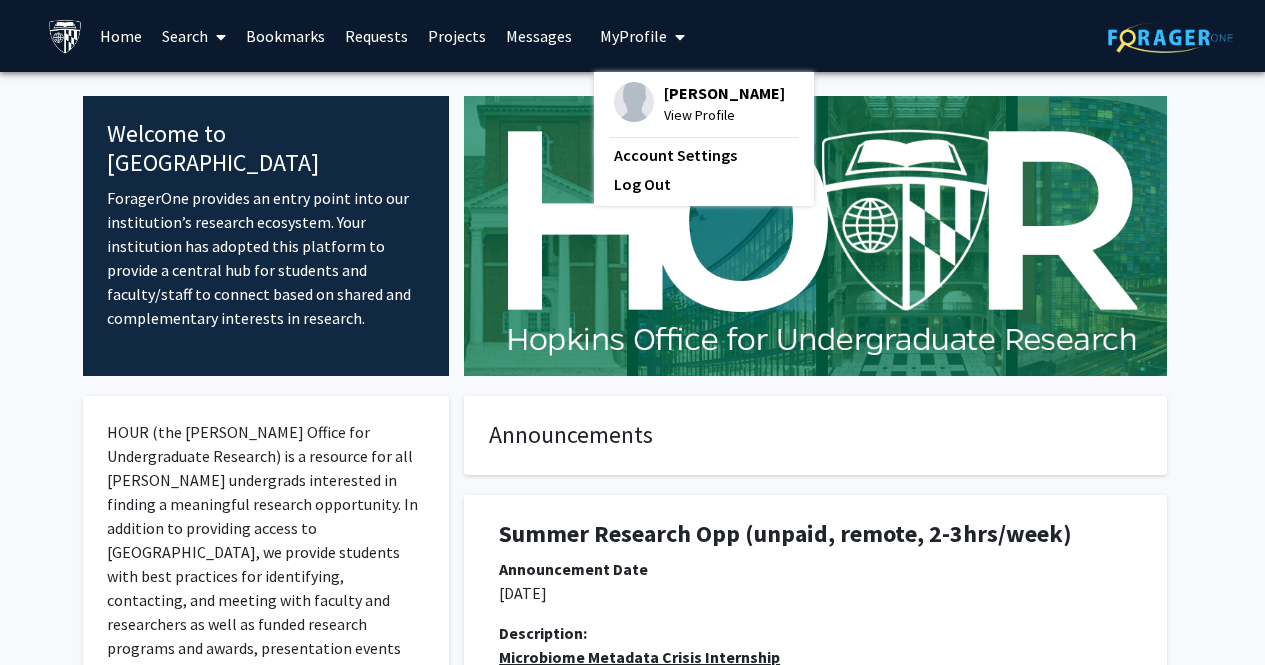 click on "View Profile" at bounding box center [724, 115] 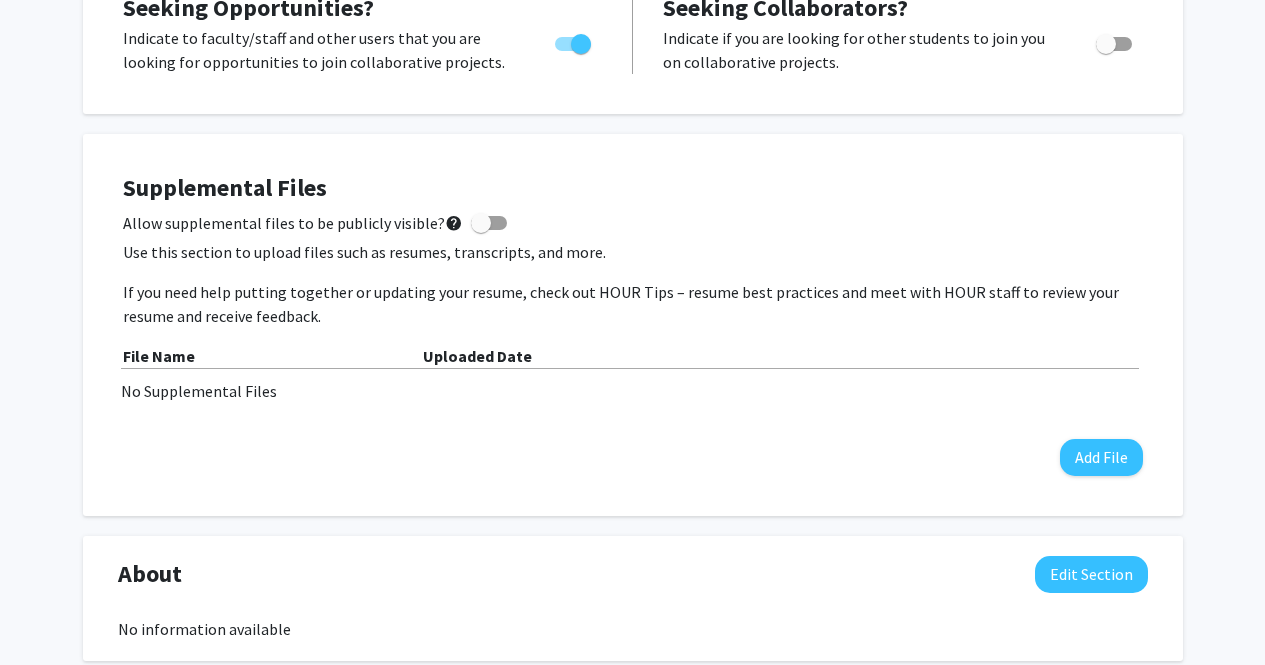 scroll, scrollTop: 0, scrollLeft: 0, axis: both 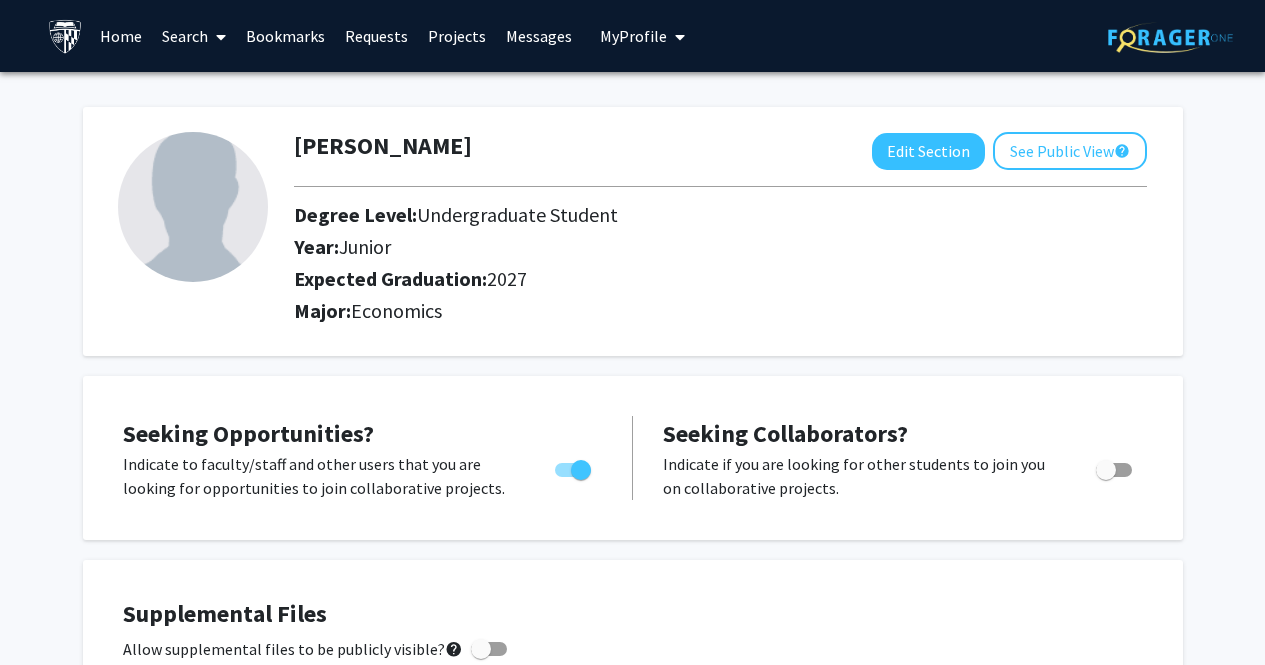 click on "Home" at bounding box center [121, 36] 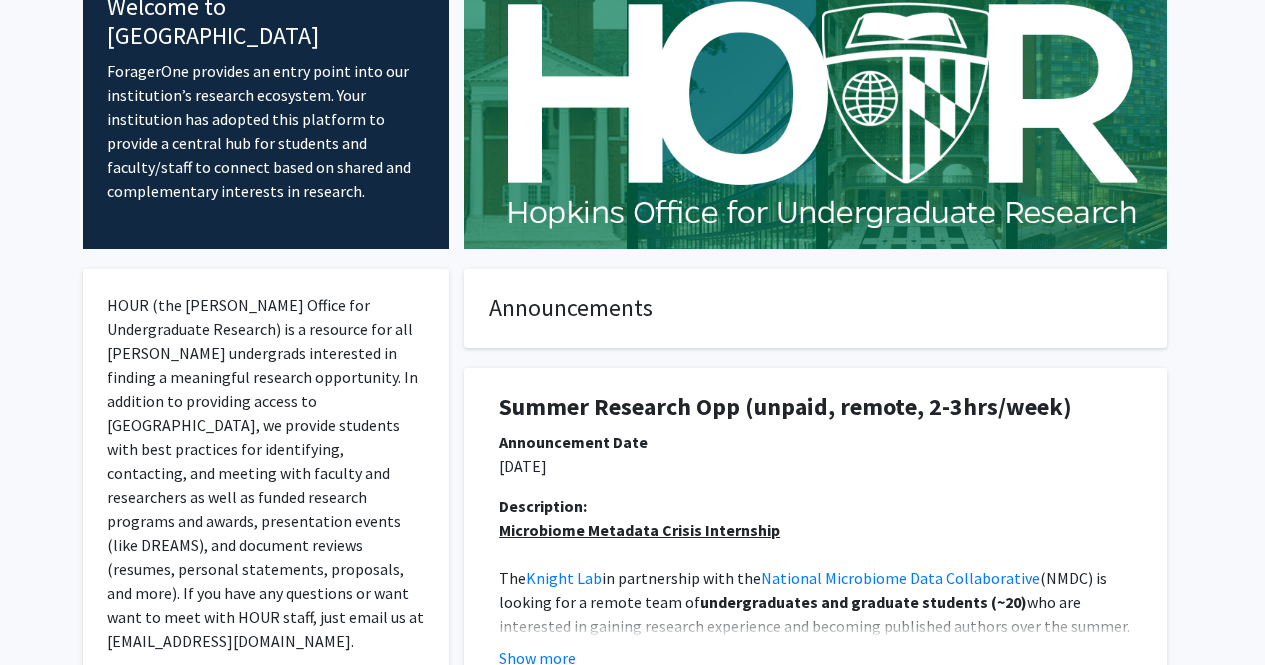 scroll, scrollTop: 0, scrollLeft: 0, axis: both 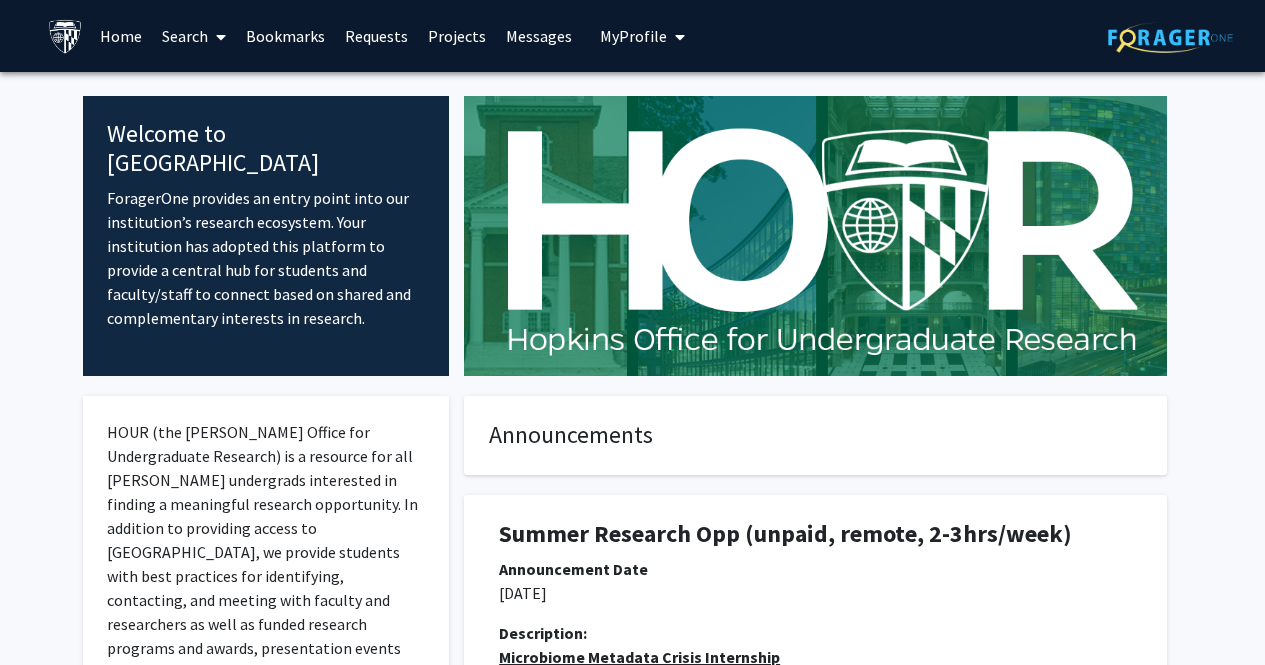 click on "Search" at bounding box center (194, 36) 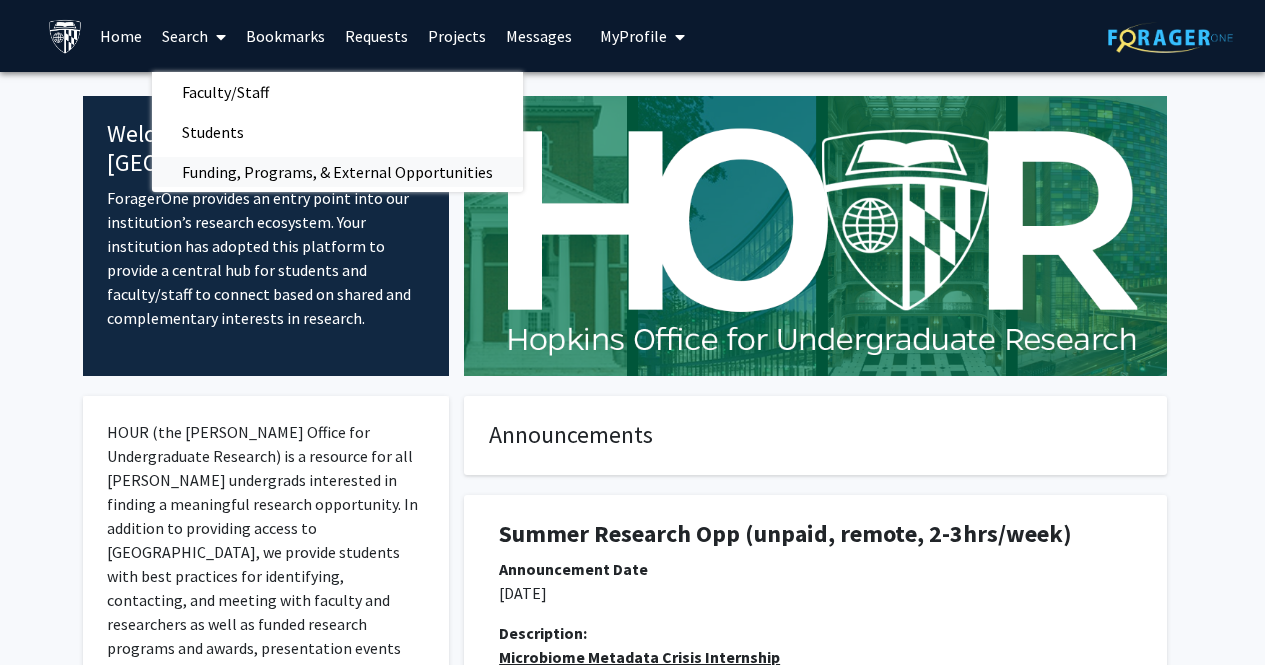 click on "Funding, Programs, & External Opportunities" at bounding box center (337, 172) 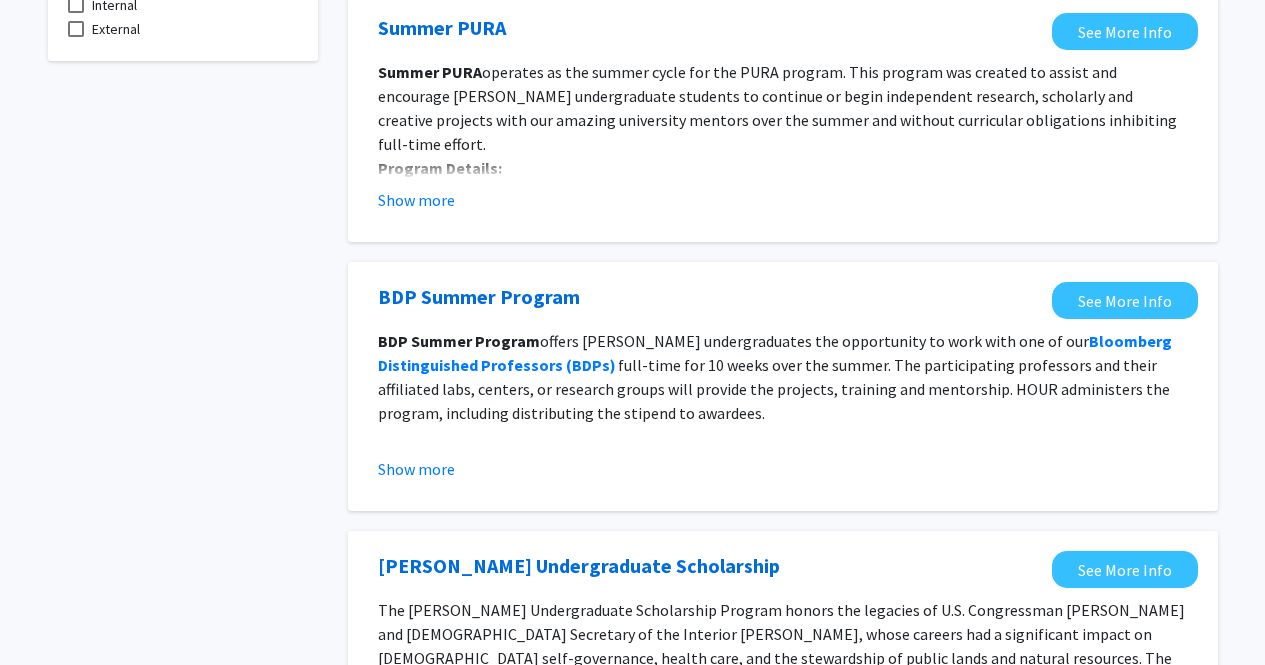scroll, scrollTop: 0, scrollLeft: 0, axis: both 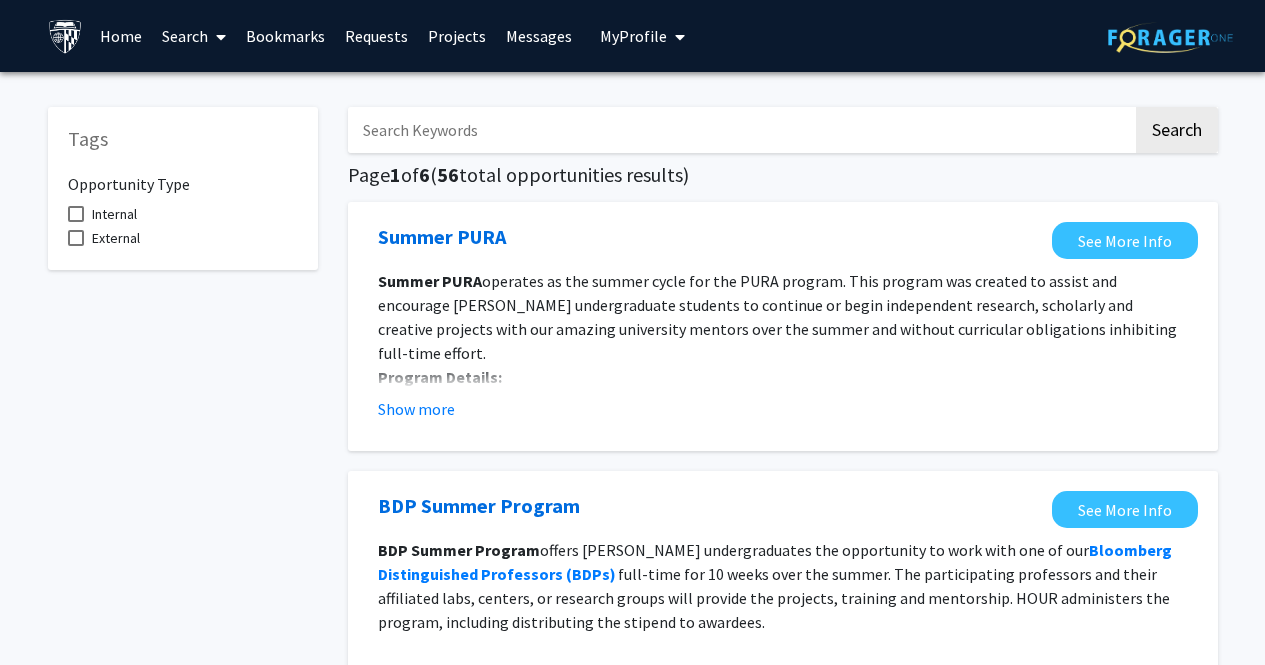 click on "Internal" at bounding box center [102, 214] 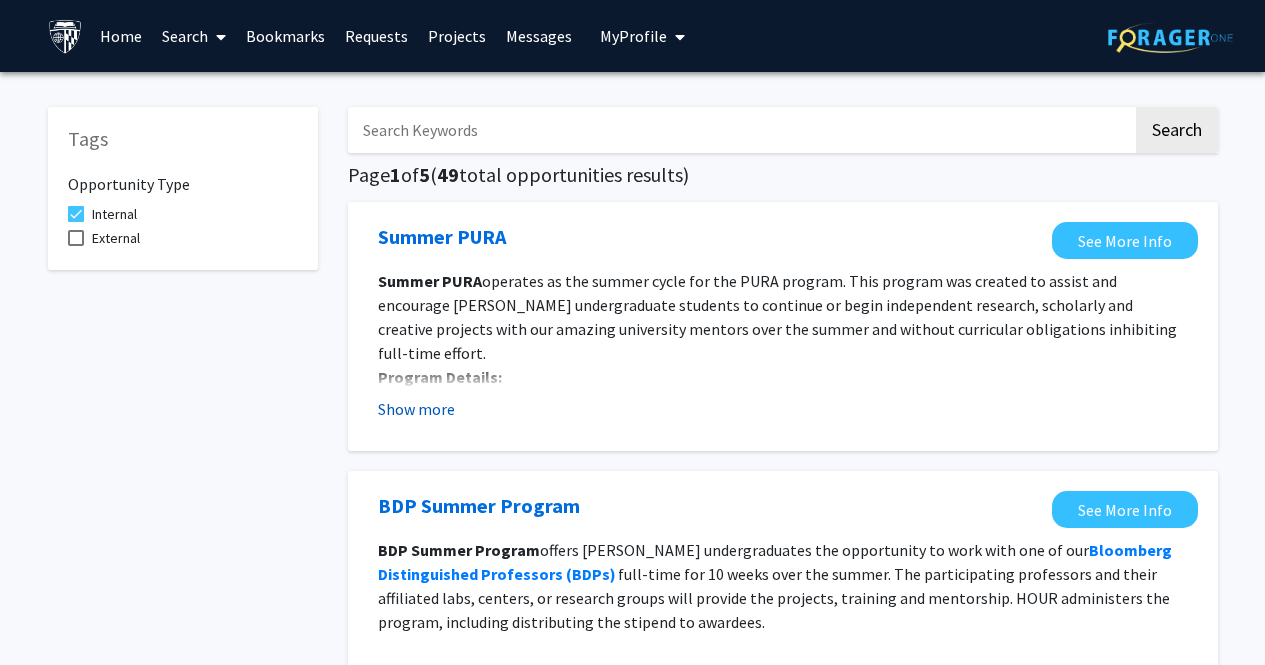 click on "Show more" 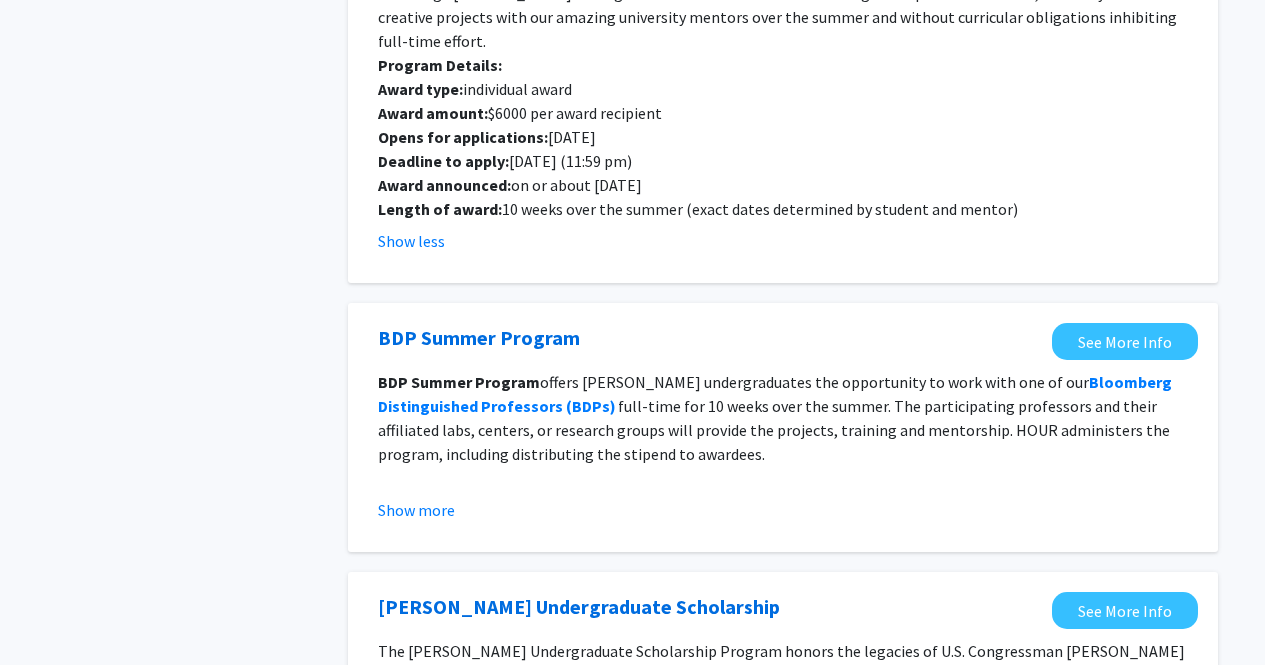 scroll, scrollTop: 311, scrollLeft: 0, axis: vertical 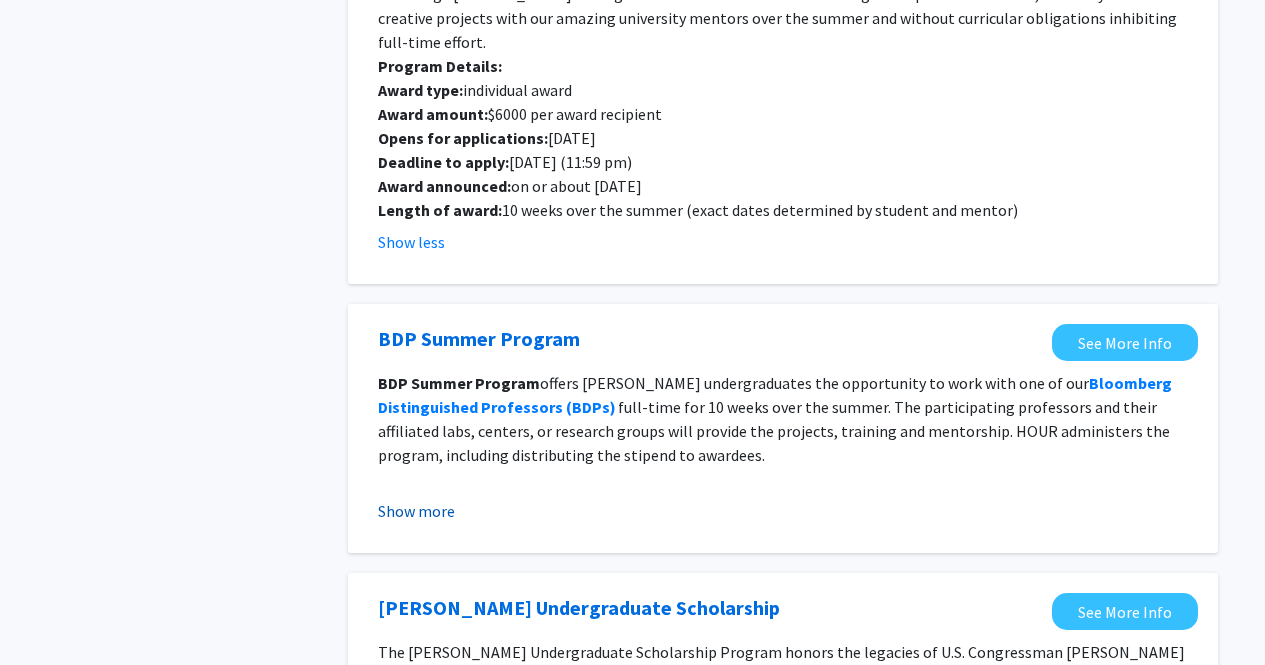 click on "Show more" 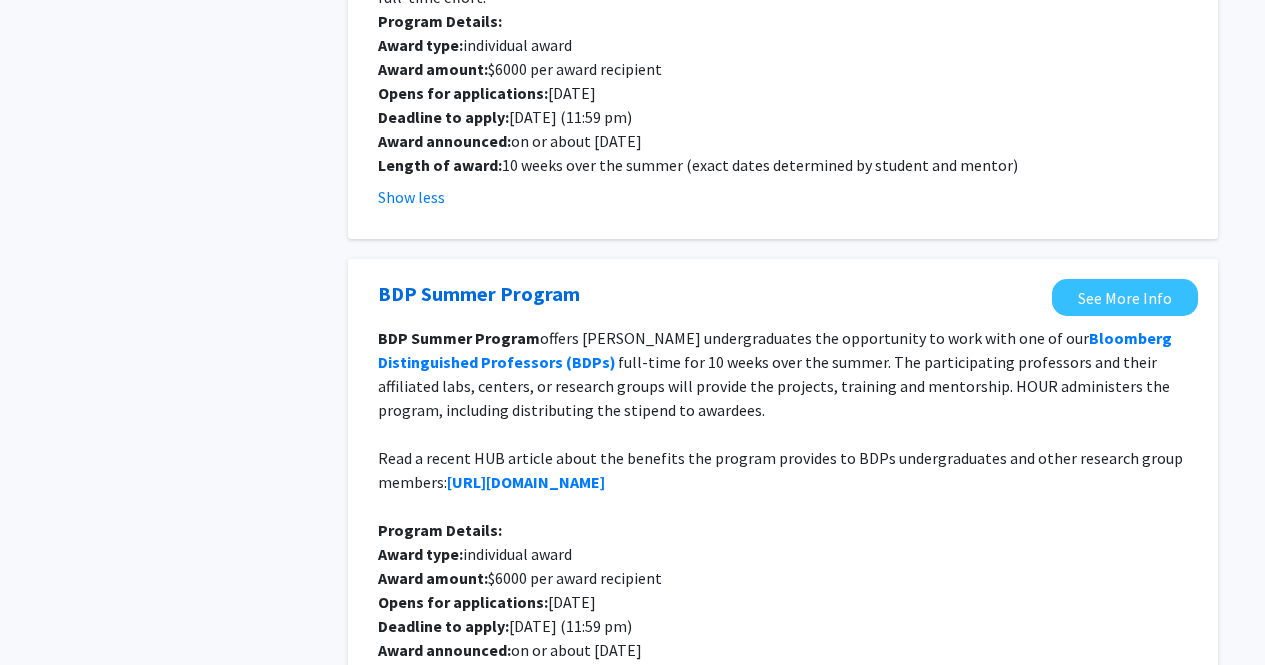 scroll, scrollTop: 351, scrollLeft: 0, axis: vertical 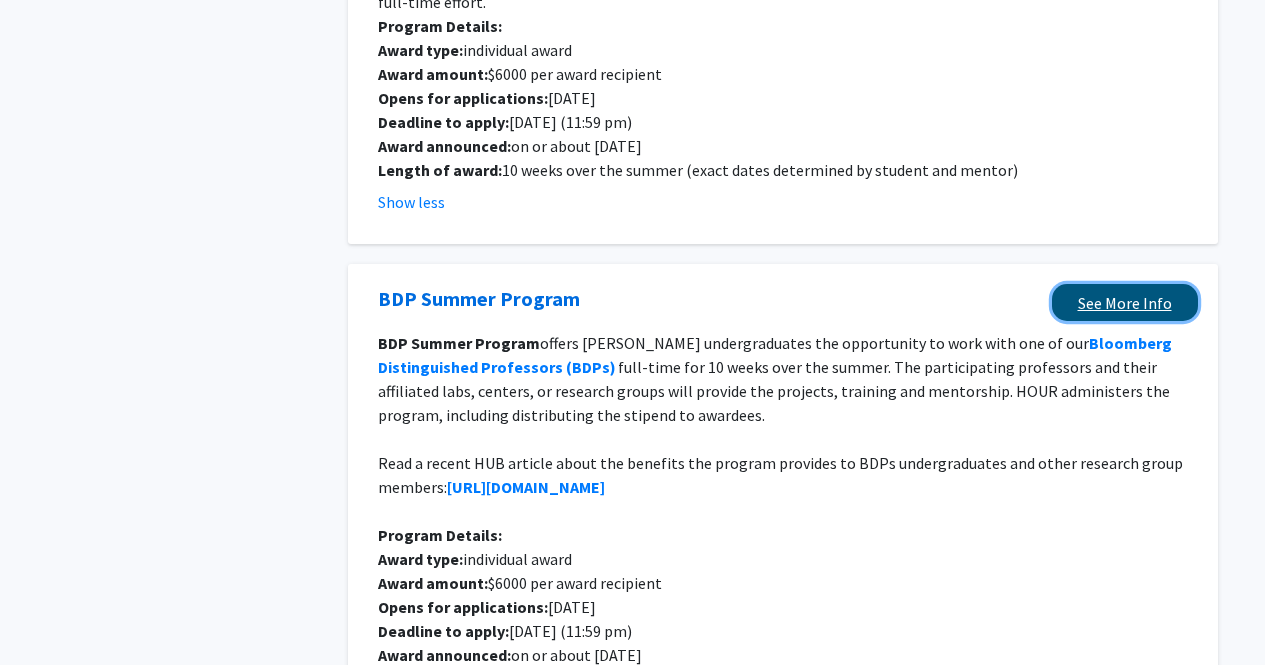 click on "See More Info" 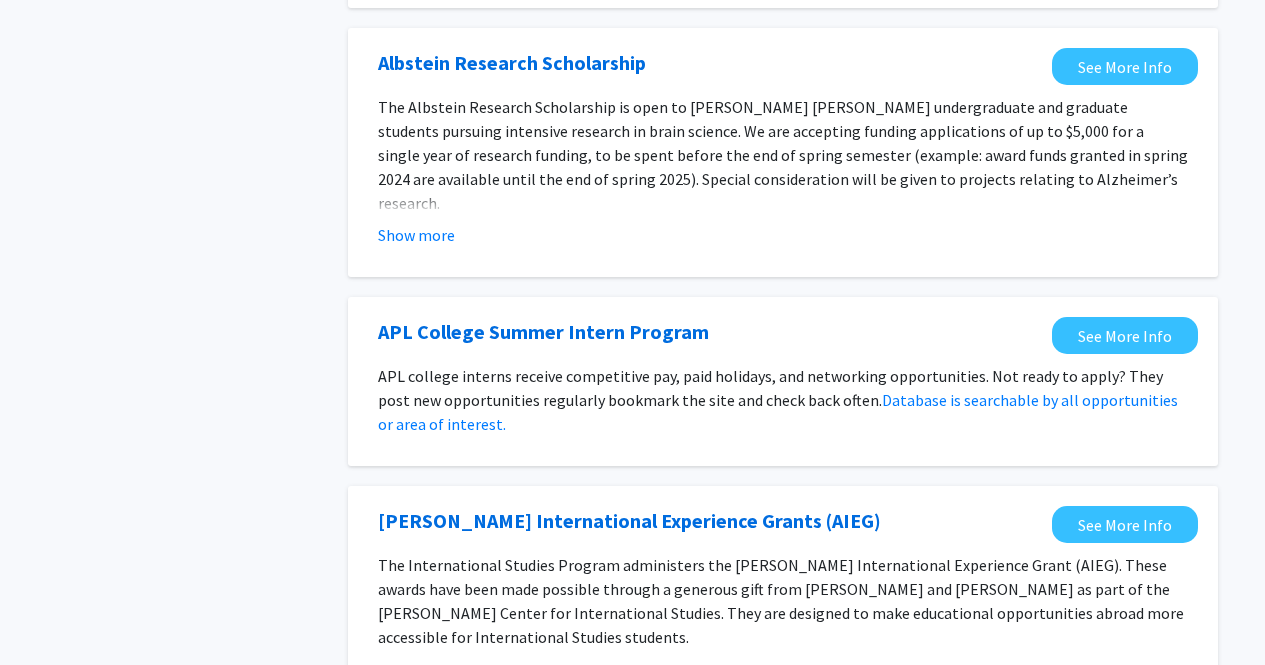 scroll, scrollTop: 1390, scrollLeft: 0, axis: vertical 